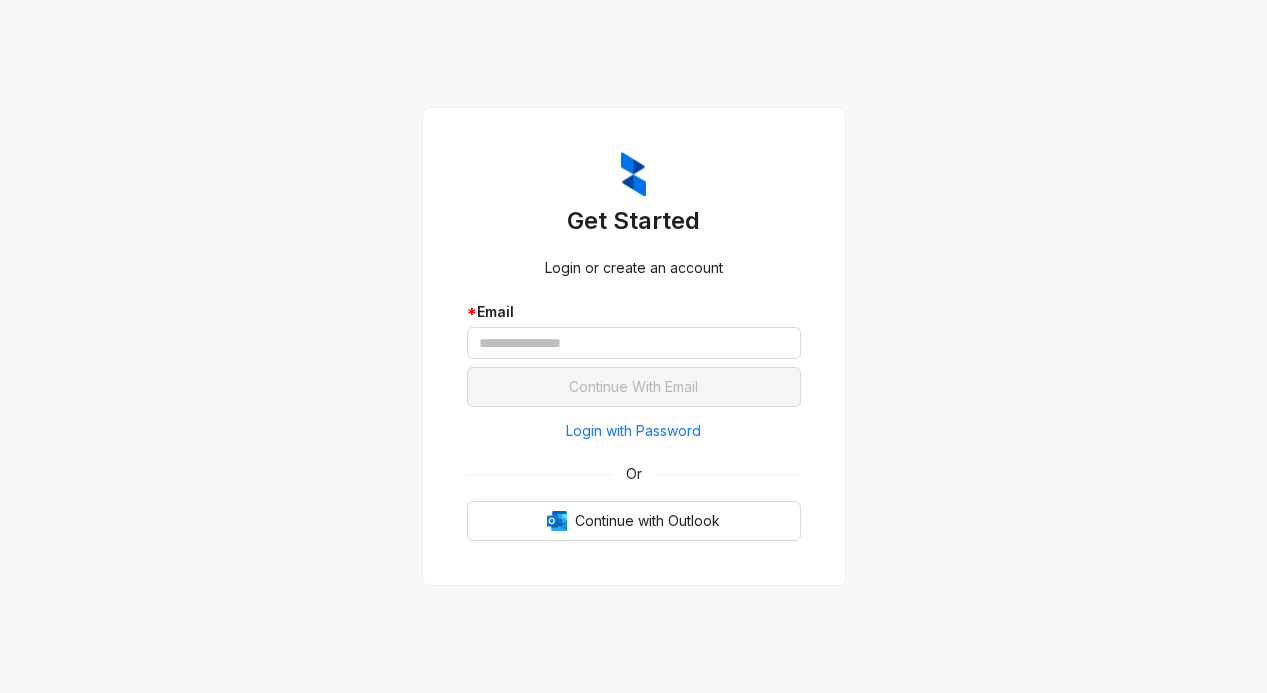 scroll, scrollTop: 0, scrollLeft: 0, axis: both 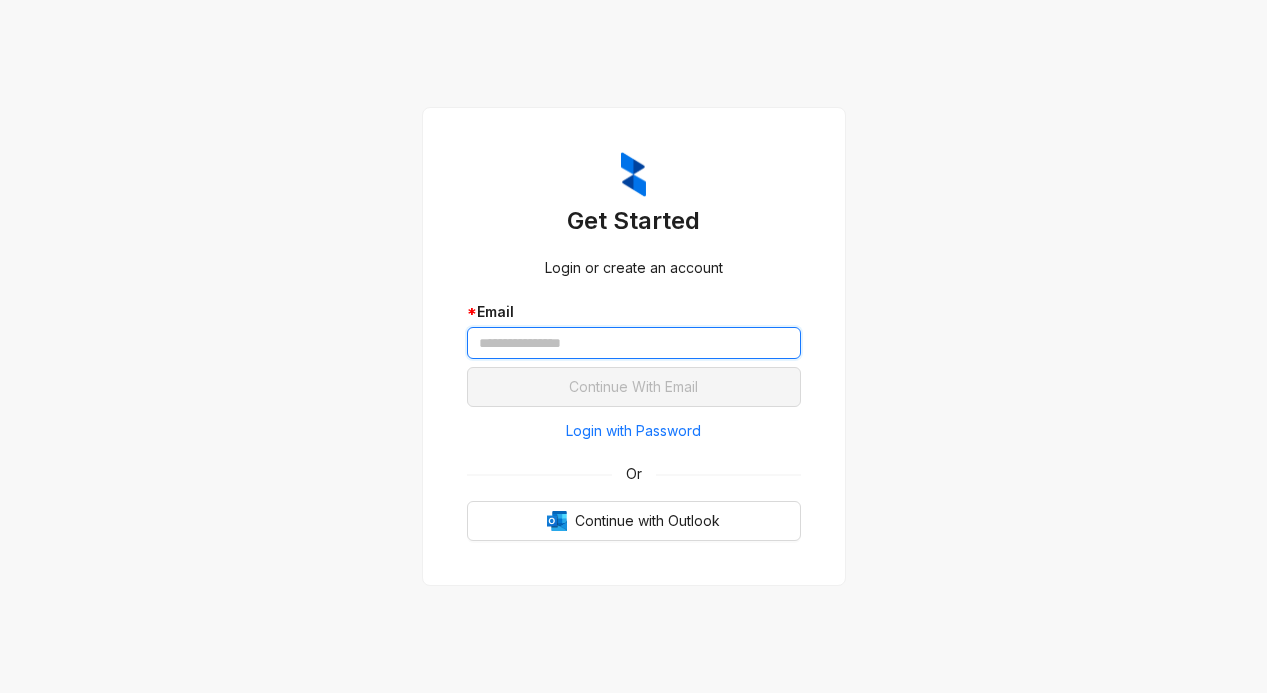 click at bounding box center [634, 343] 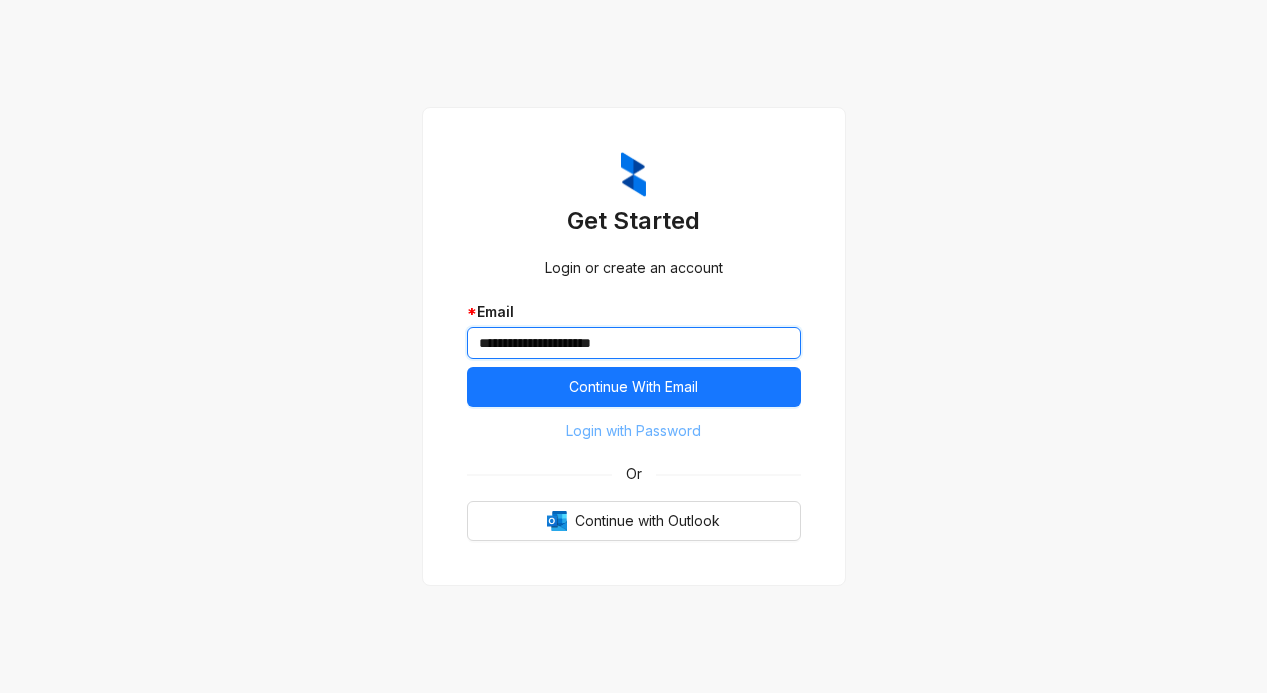 type on "**********" 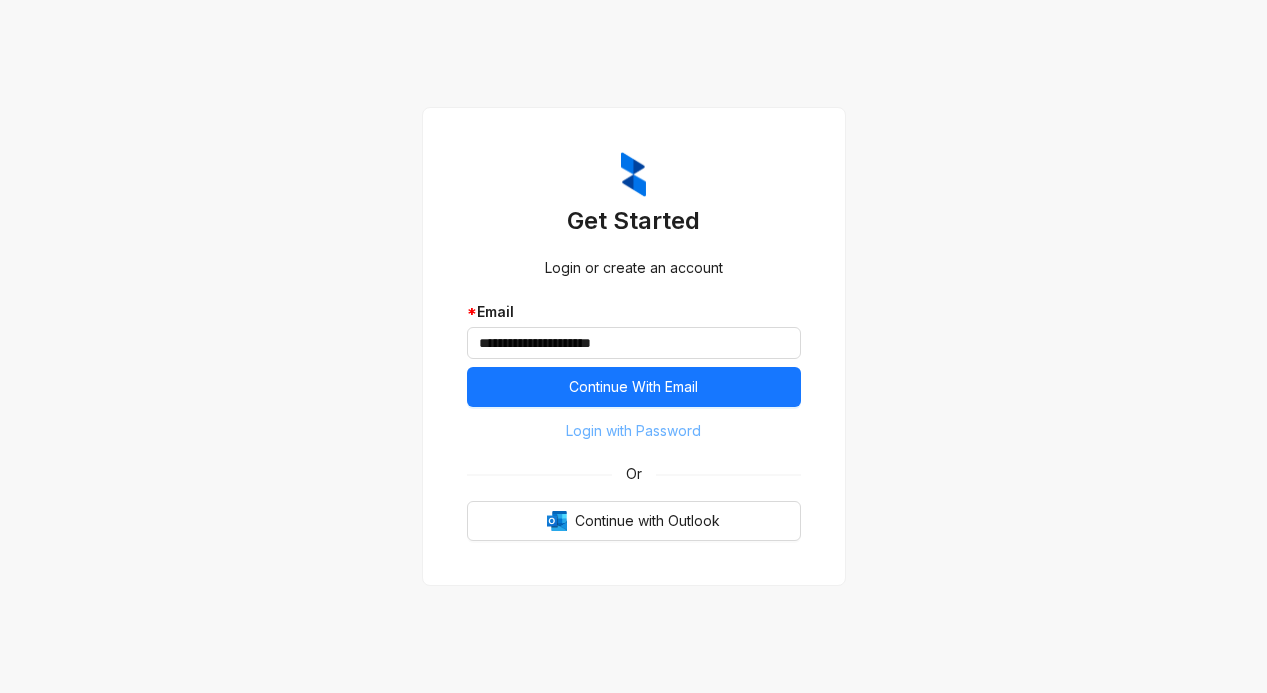 click on "Login with Password" at bounding box center (633, 431) 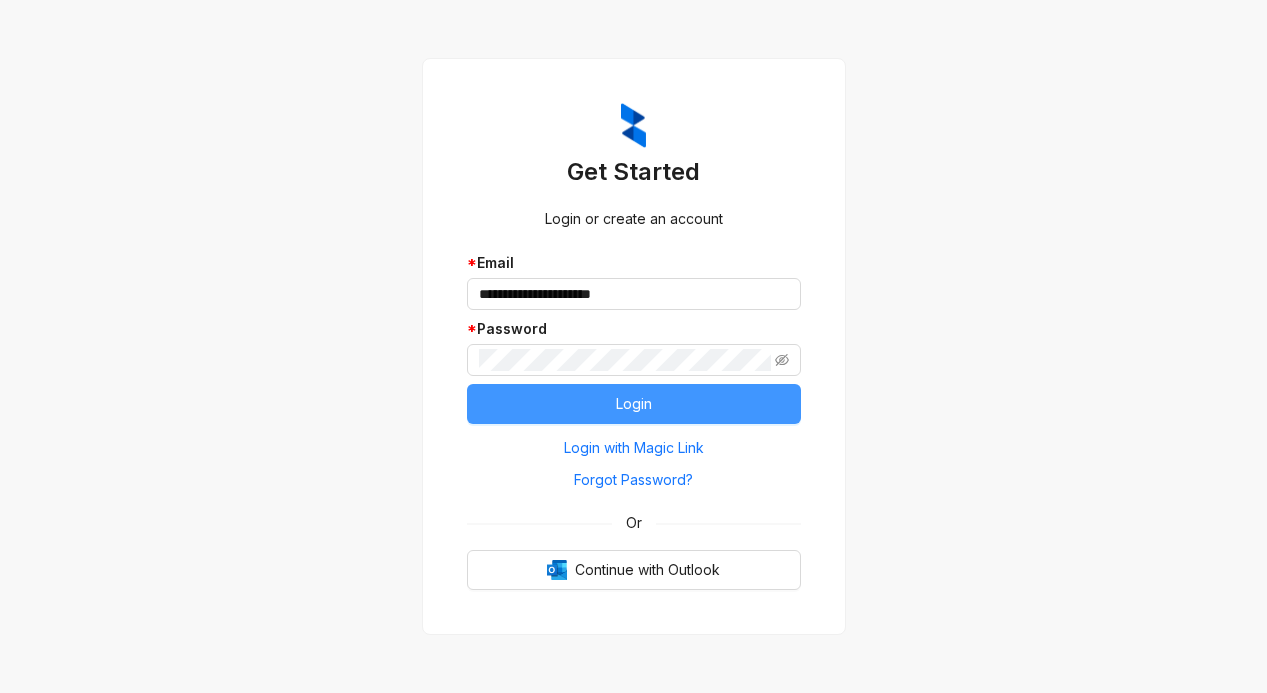 click on "Login" at bounding box center [634, 404] 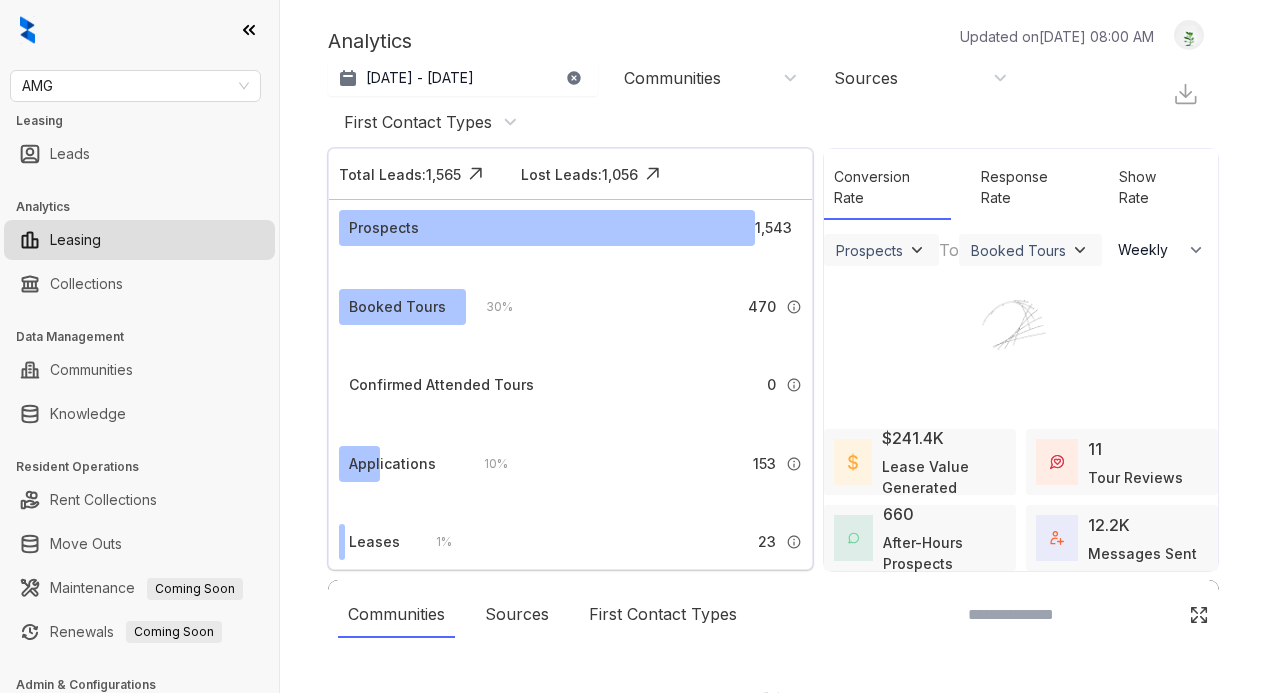 select on "******" 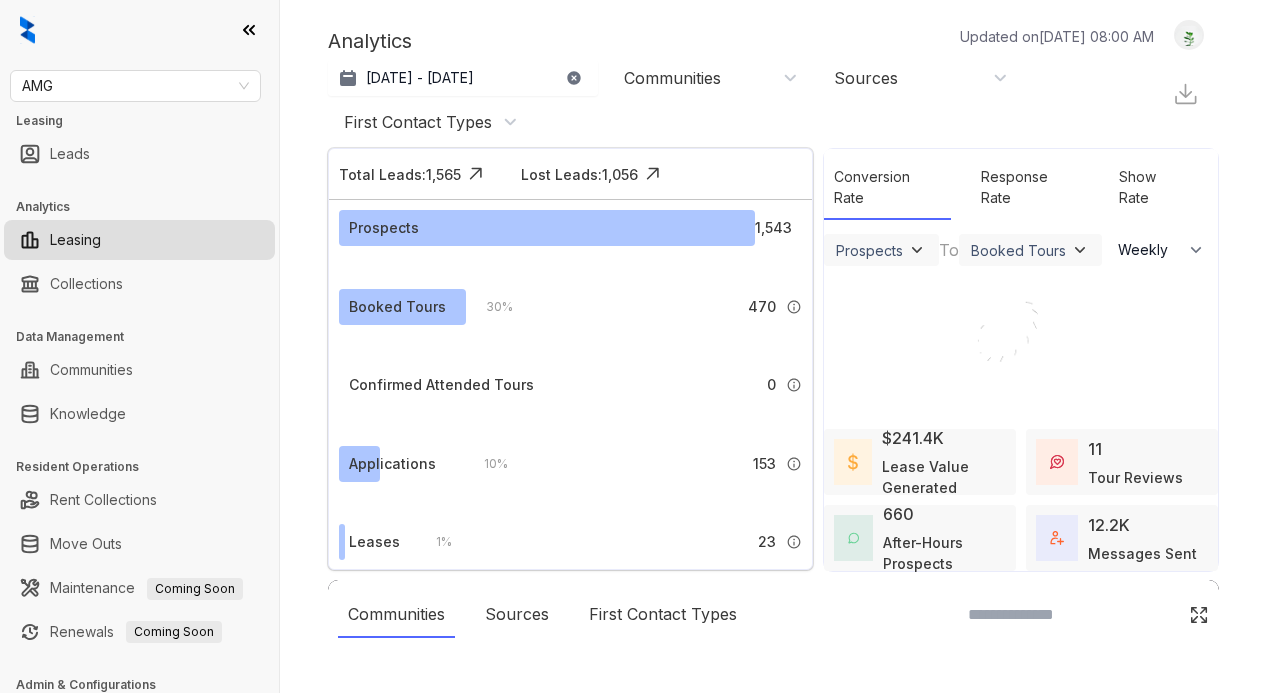 scroll, scrollTop: 0, scrollLeft: 0, axis: both 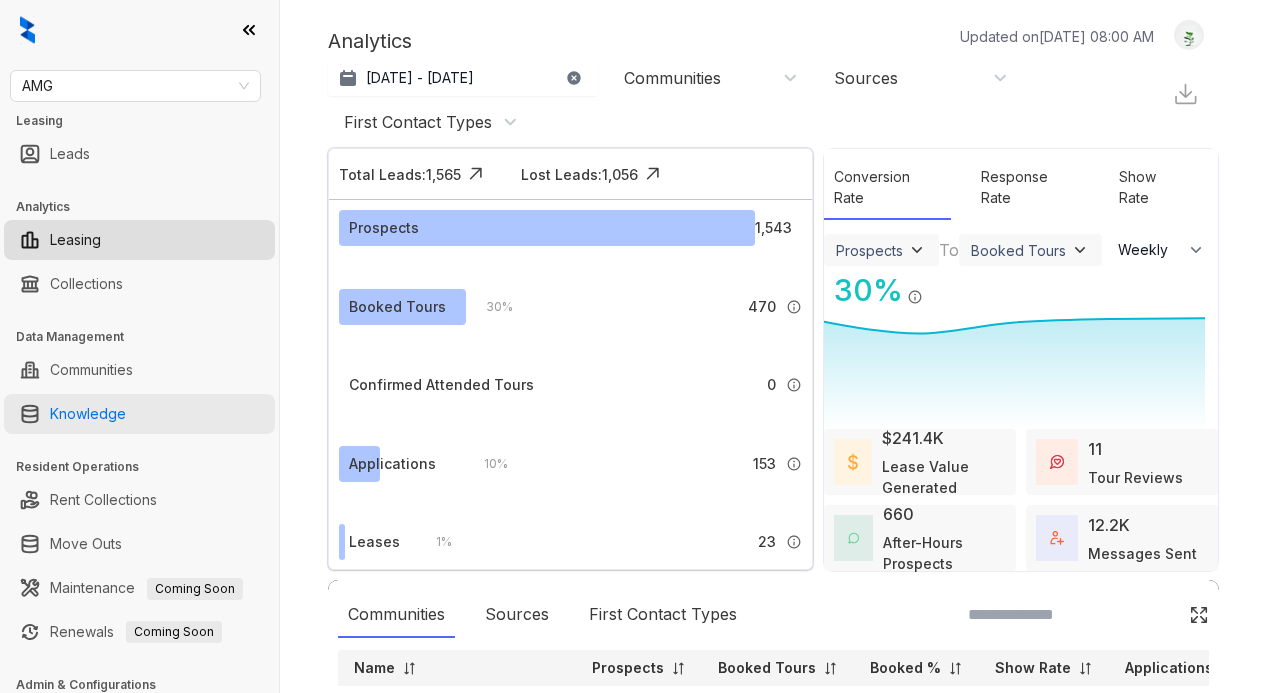 click on "Knowledge" at bounding box center [88, 414] 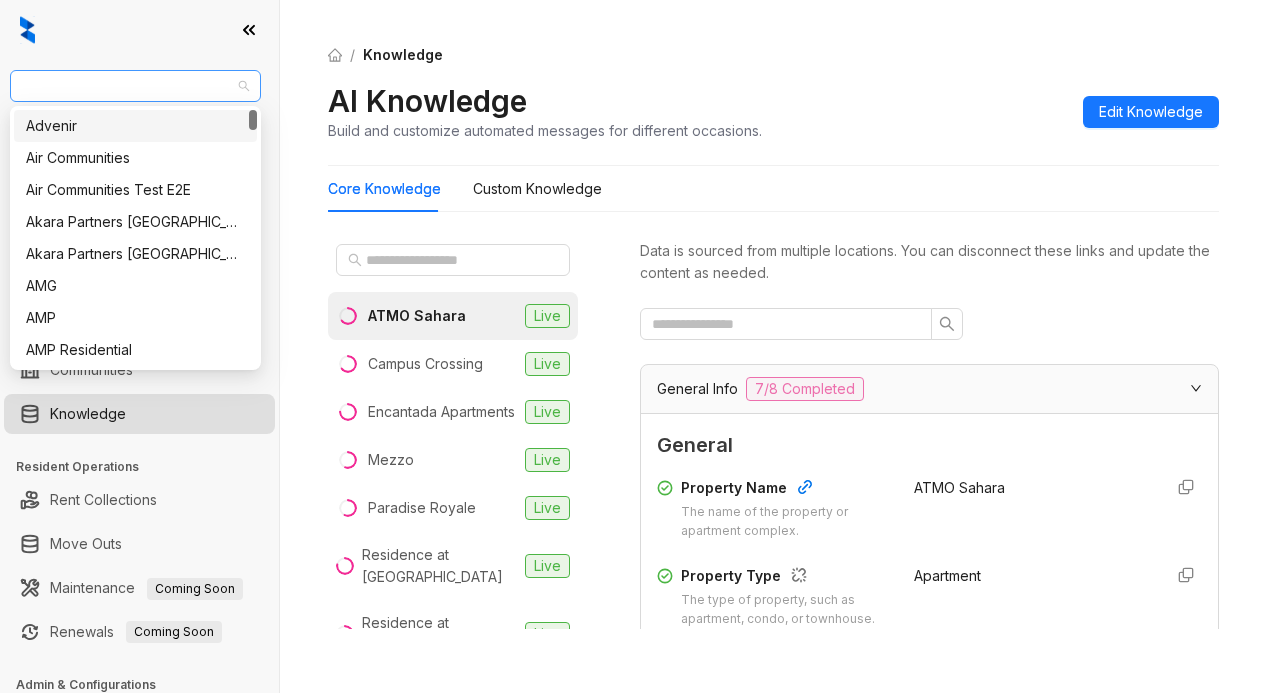 drag, startPoint x: 111, startPoint y: 80, endPoint x: 15, endPoint y: 79, distance: 96.00521 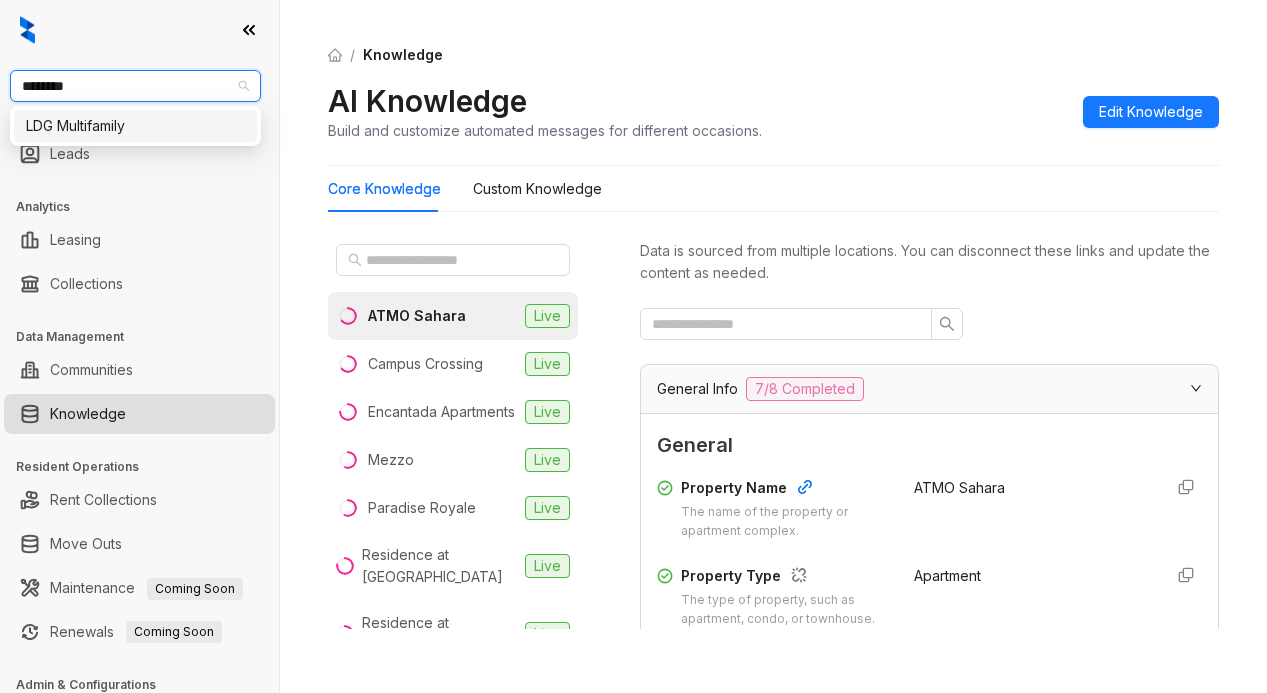 type on "*********" 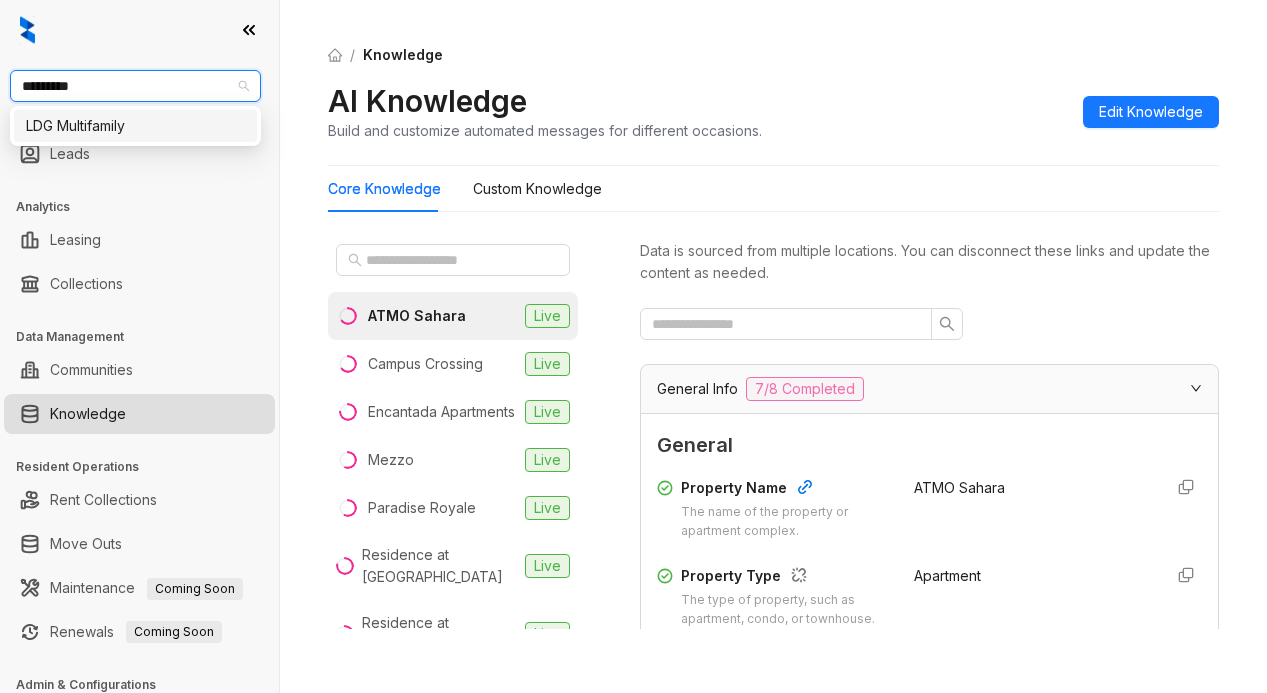 click on "LDG Multifamily" at bounding box center [135, 126] 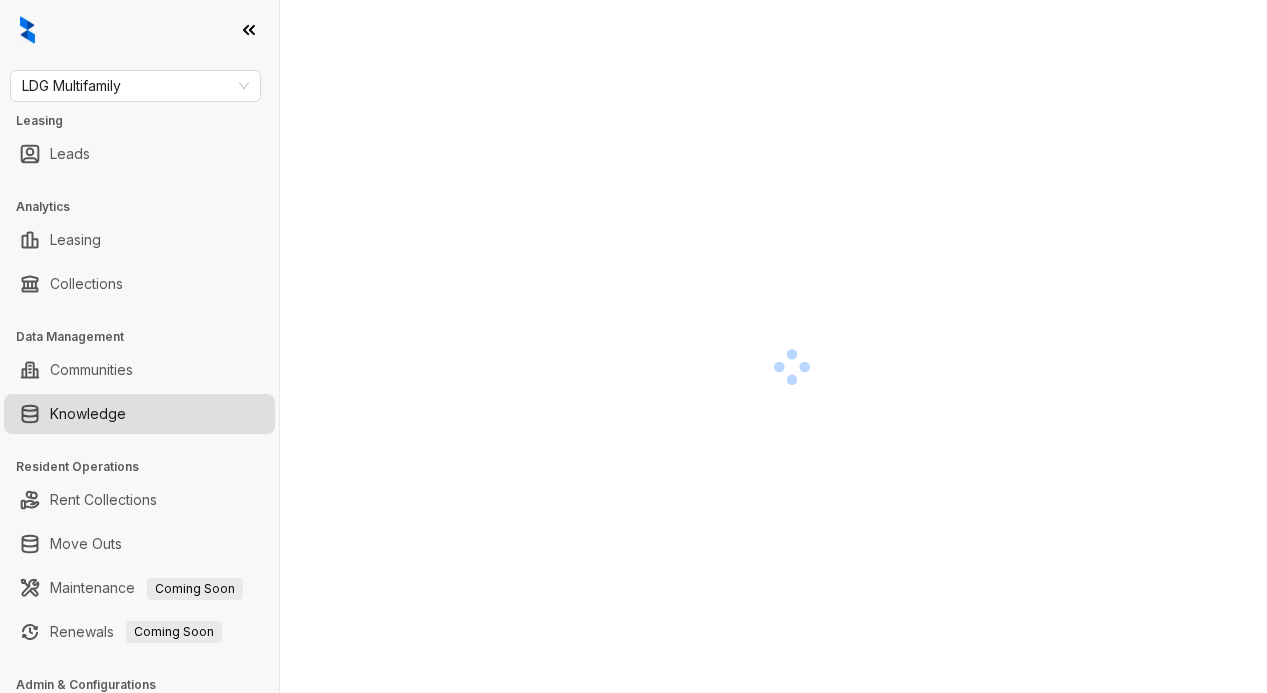 scroll, scrollTop: 0, scrollLeft: 0, axis: both 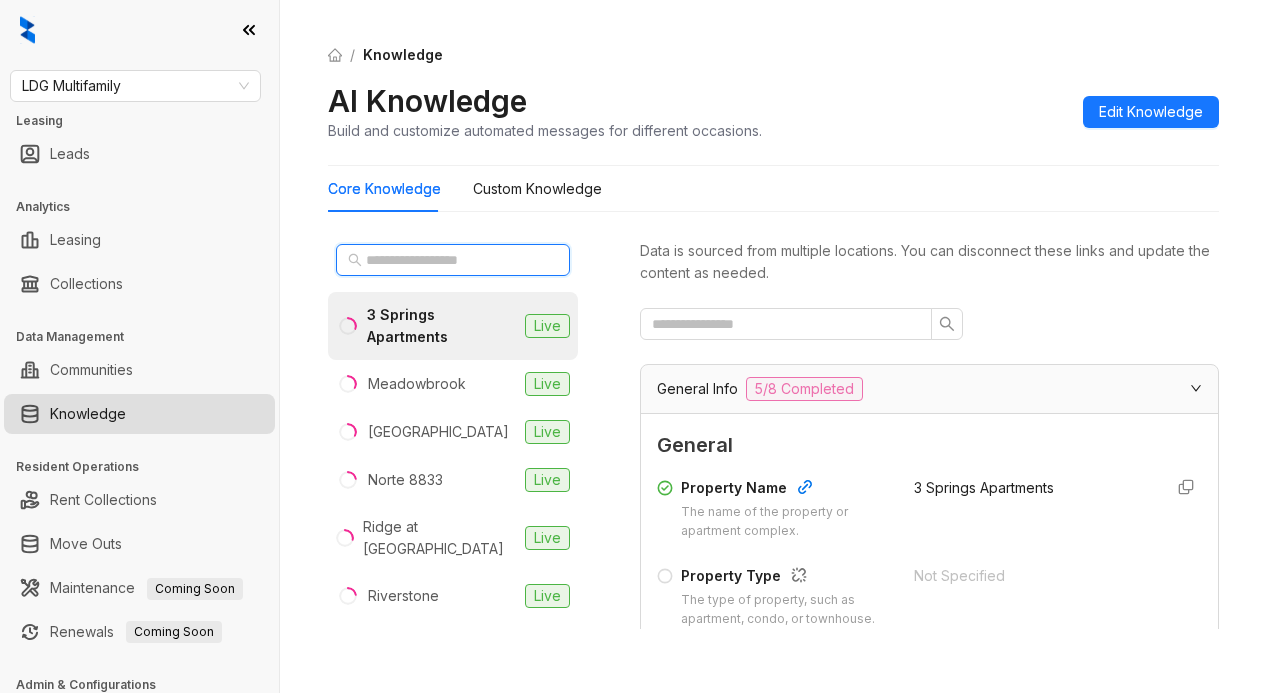 click at bounding box center [454, 260] 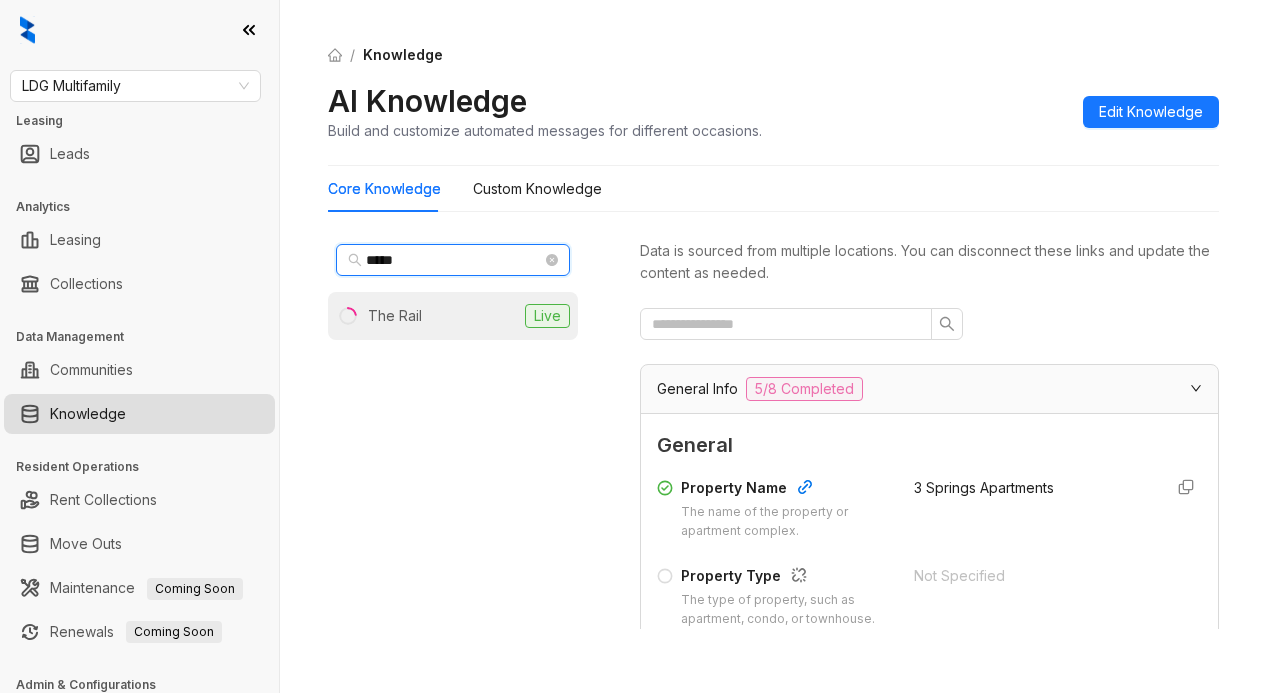 type on "*****" 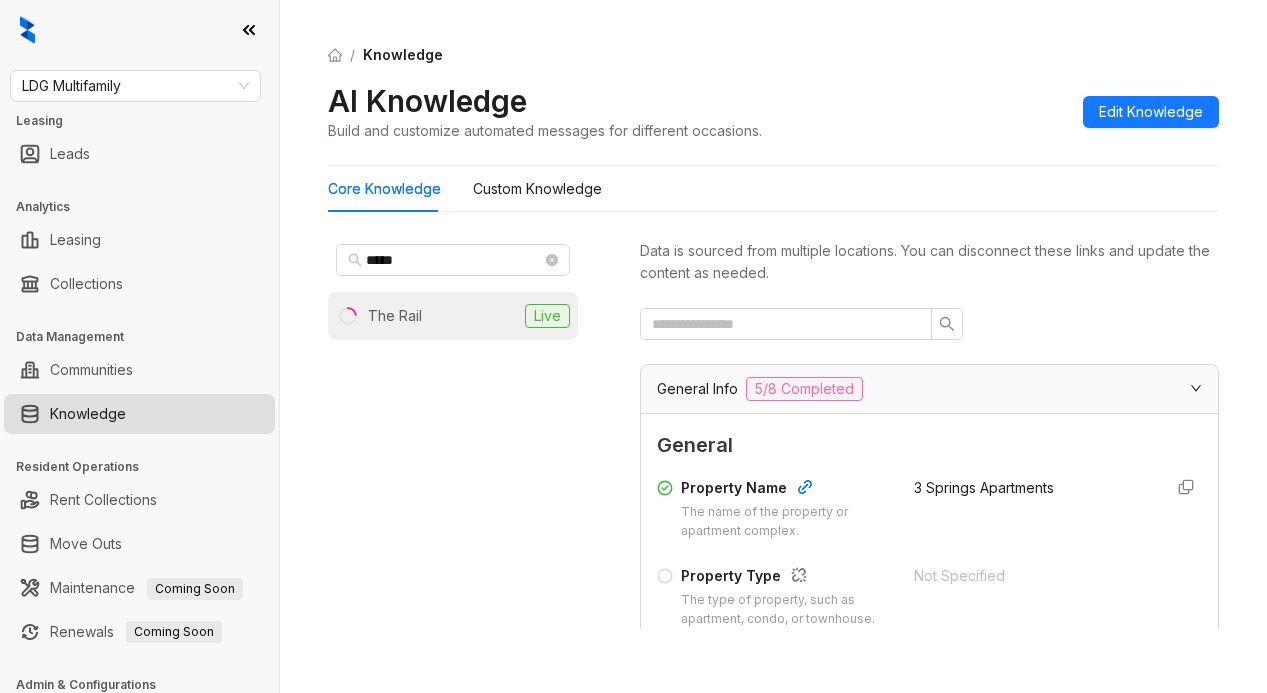 click on "The Rail" at bounding box center [395, 316] 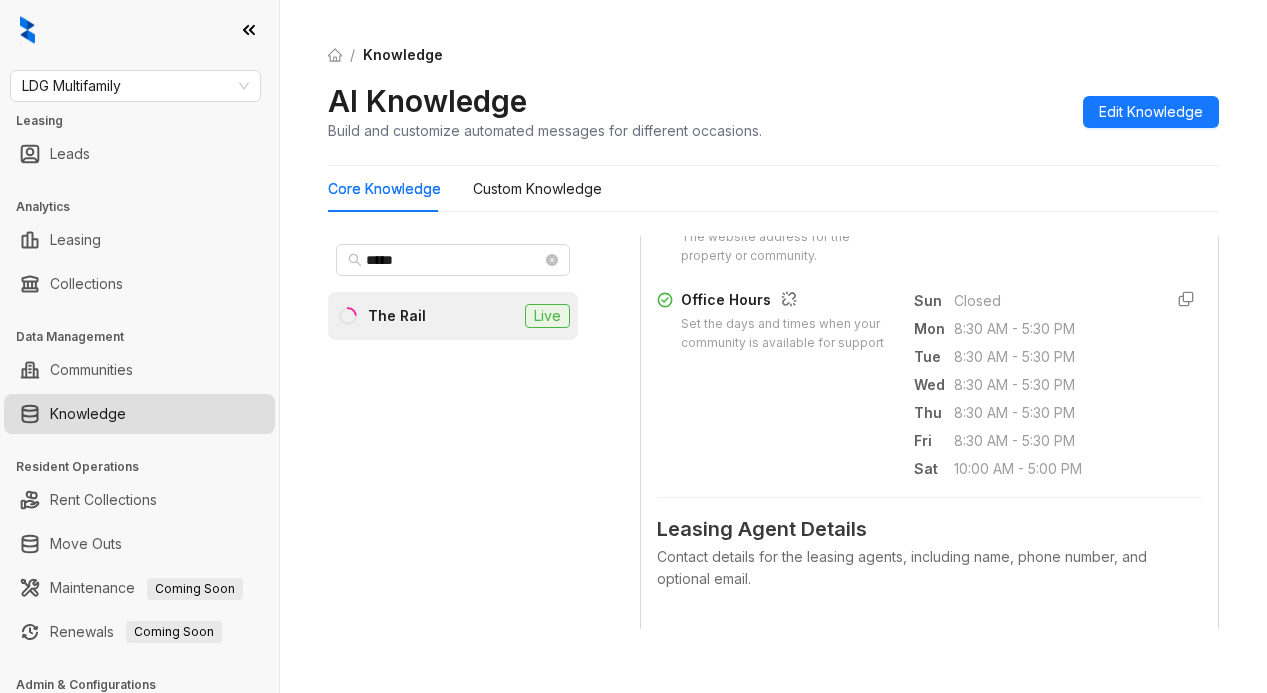scroll, scrollTop: 700, scrollLeft: 0, axis: vertical 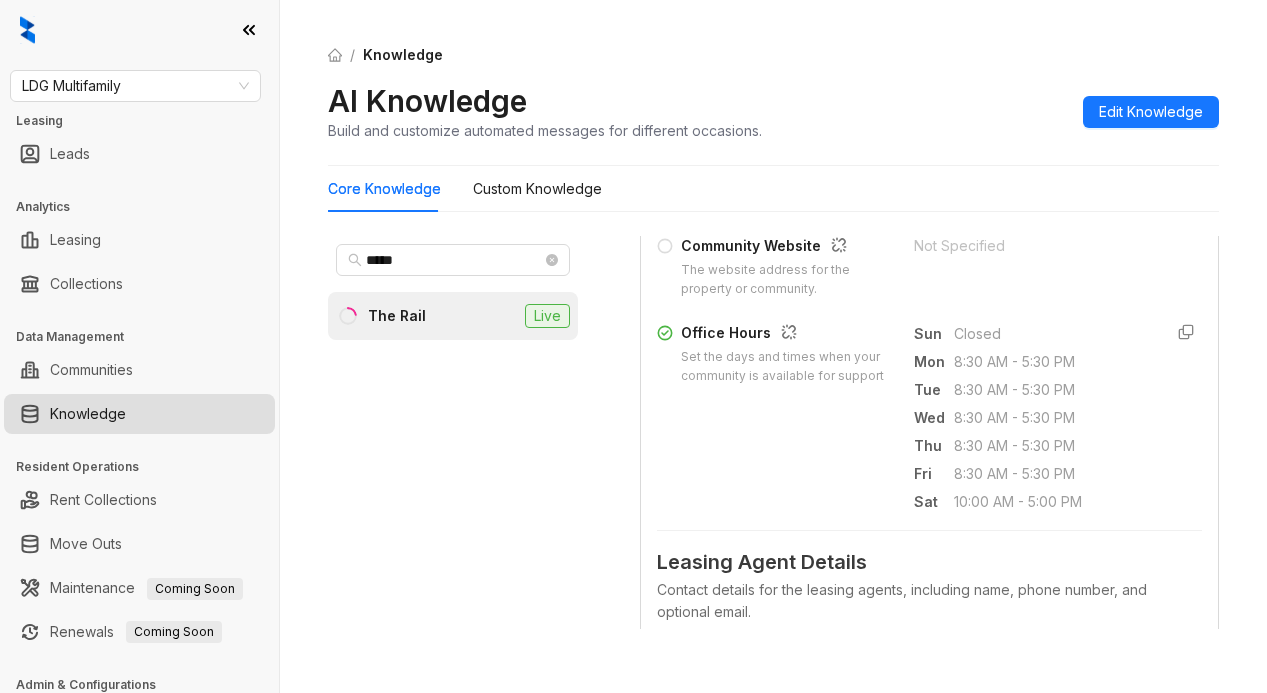 click on "Office Hours Set the days and times when your community is available for support Sun Closed Mon 8:30 AM - 5:30 PM Tue 8:30 AM - 5:30 PM Wed 8:30 AM - 5:30 PM Thu 8:30 AM - 5:30 PM Fri 8:30 AM - 5:30 PM Sat 10:00 AM - 5:00 PM" at bounding box center (929, 418) 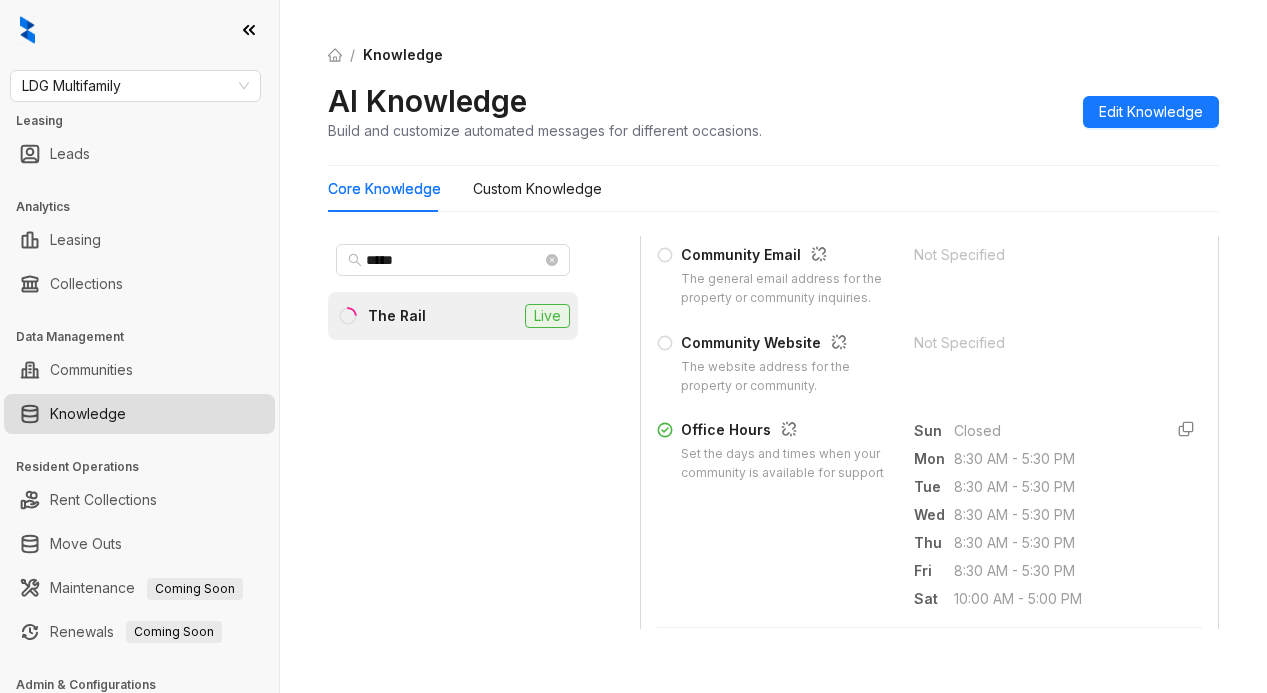 scroll, scrollTop: 600, scrollLeft: 0, axis: vertical 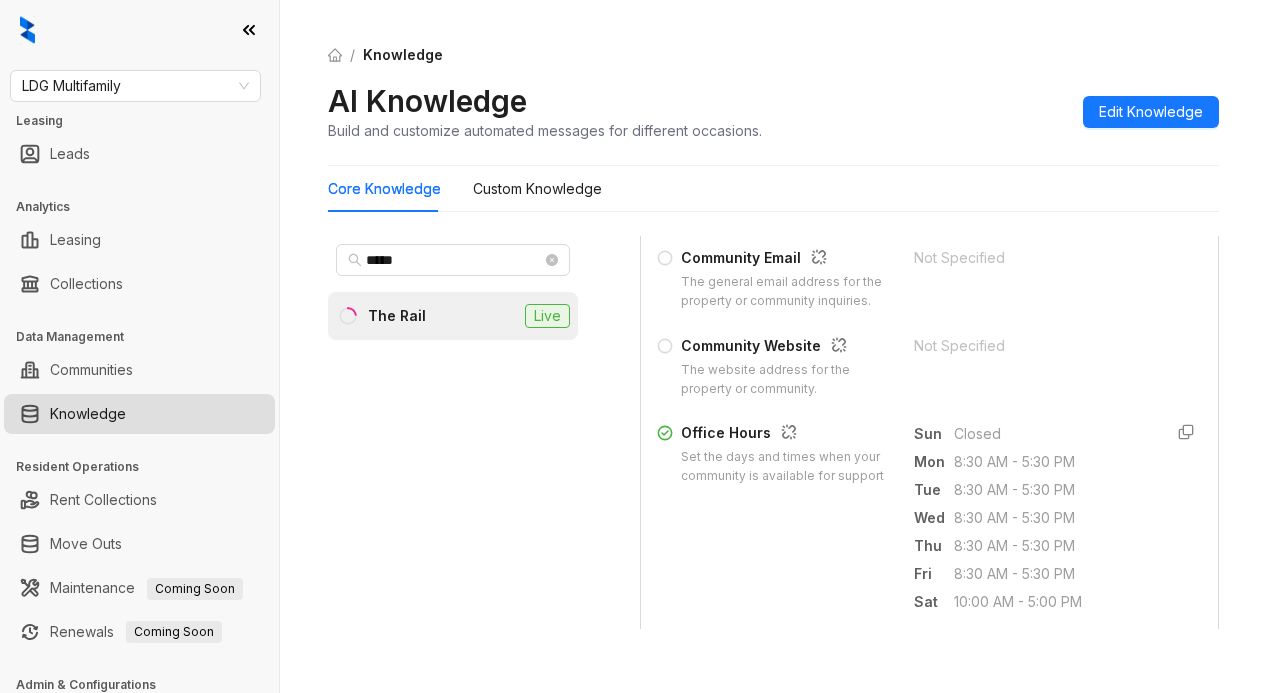 click on "/  Knowledge AI Knowledge Build and customize automated messages for different occasions. Edit Knowledge" at bounding box center [773, 93] 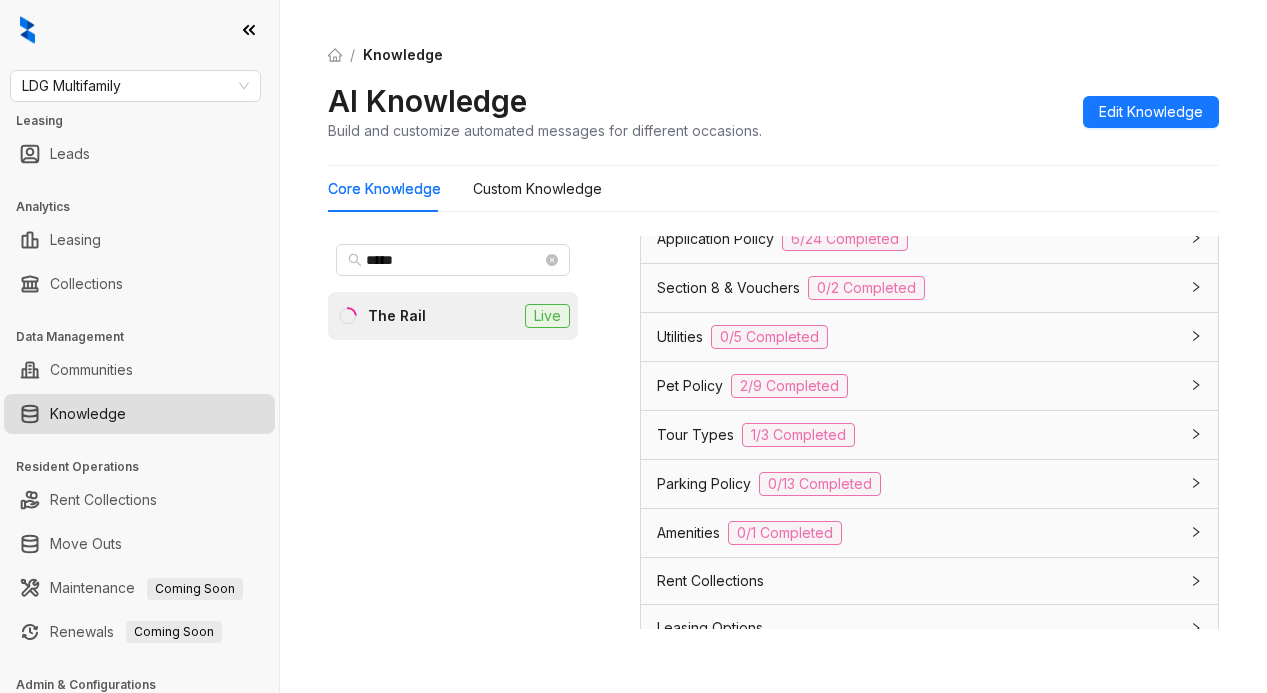 scroll, scrollTop: 1500, scrollLeft: 0, axis: vertical 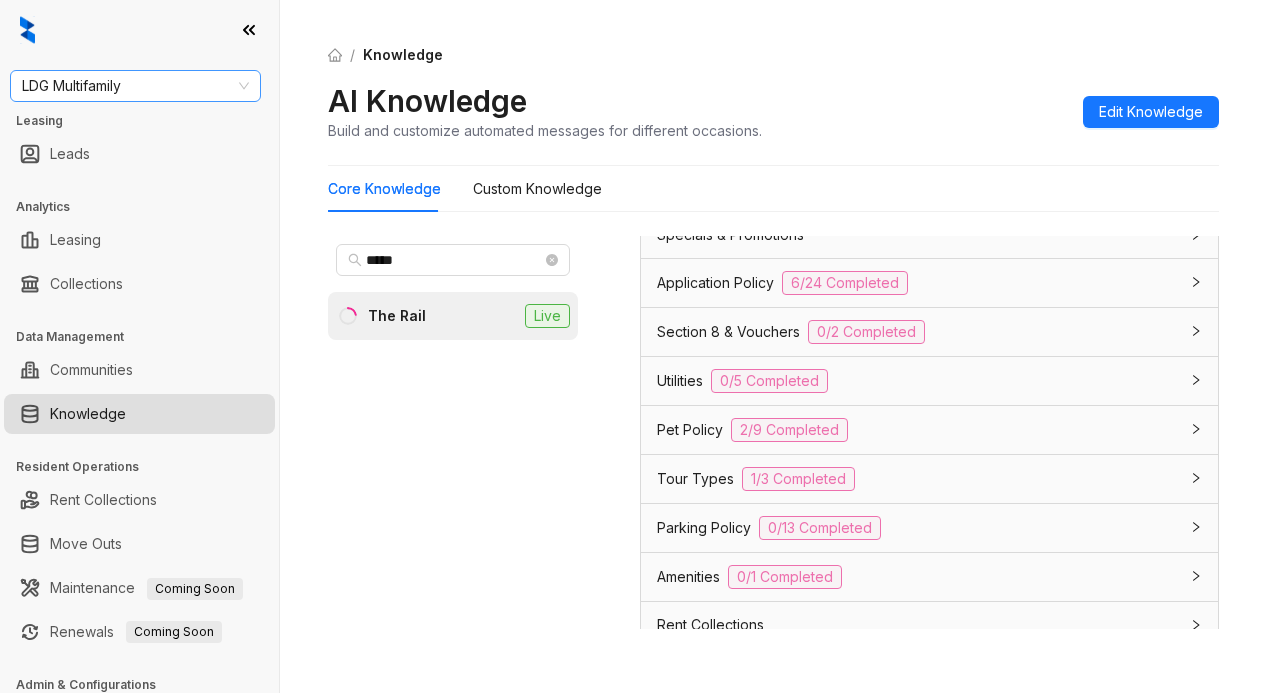 click on "LDG Multifamily" at bounding box center (135, 86) 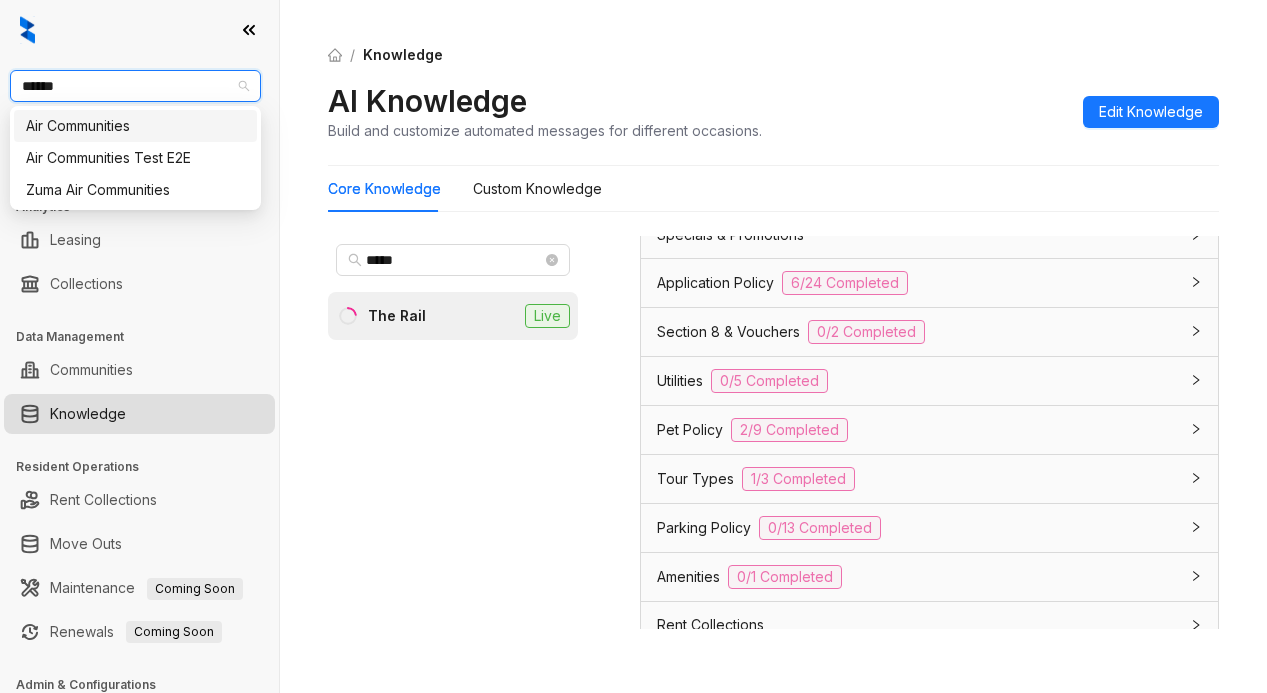 type on "*******" 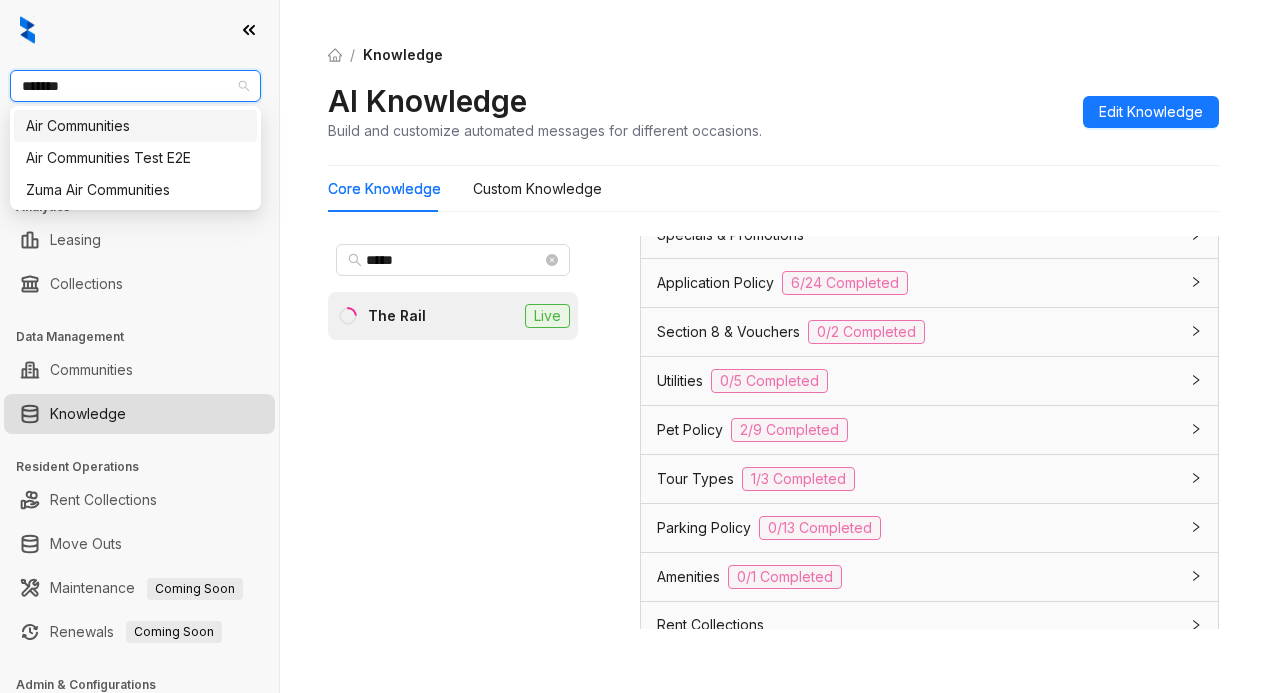click on "Air Communities" at bounding box center (135, 126) 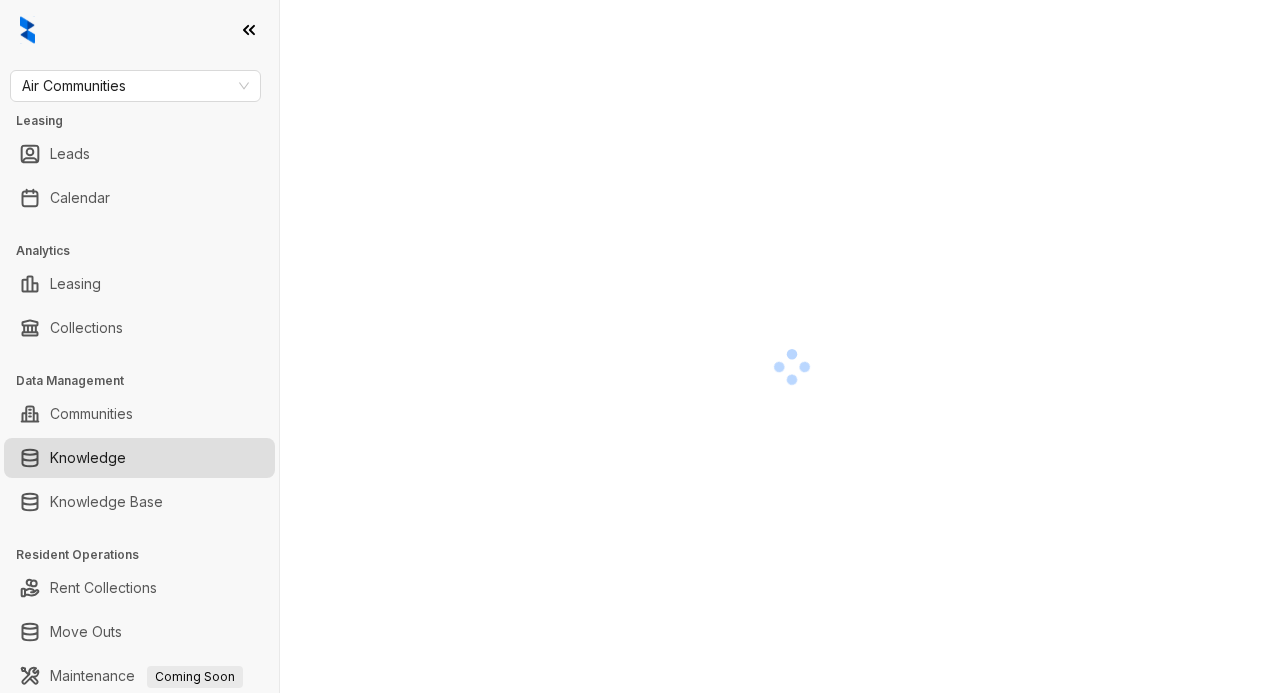 scroll, scrollTop: 0, scrollLeft: 0, axis: both 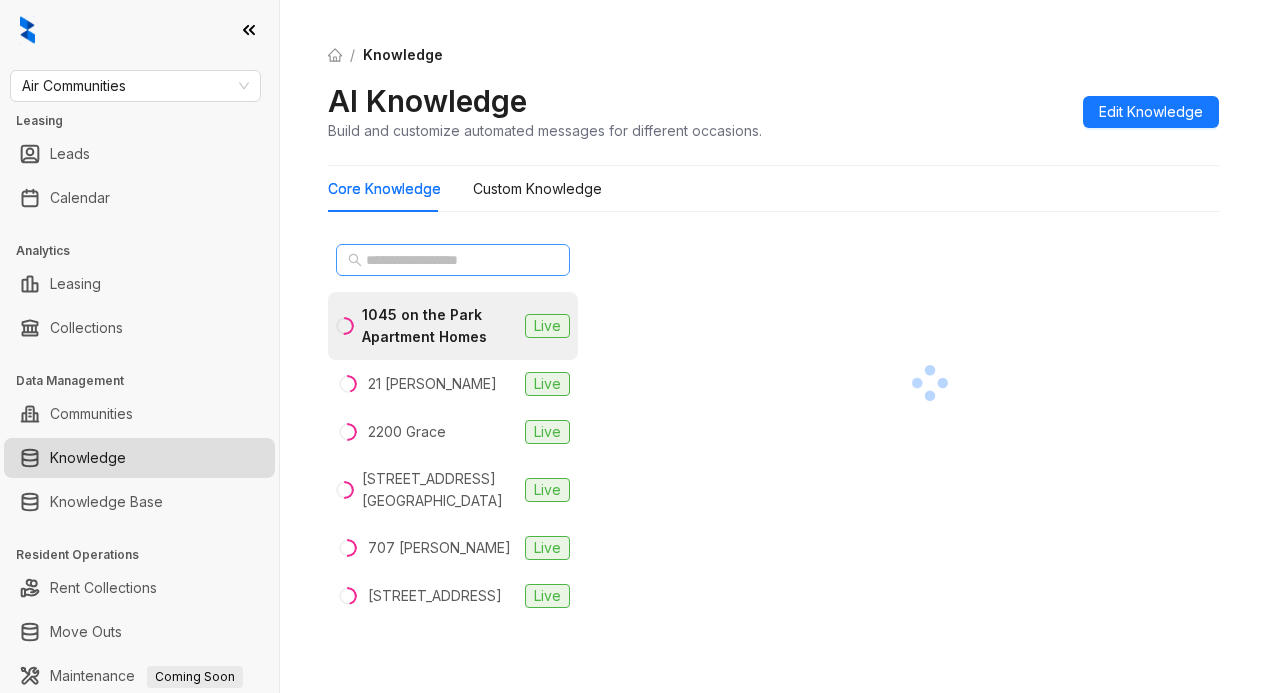 click 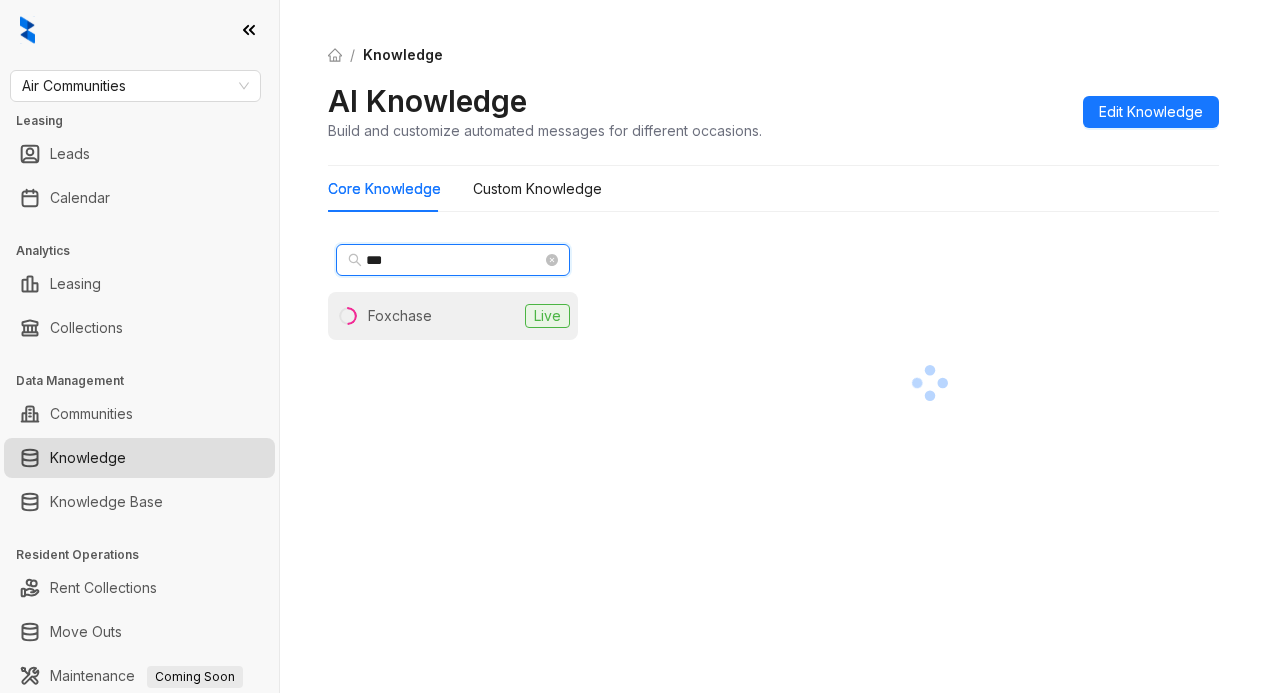 type on "***" 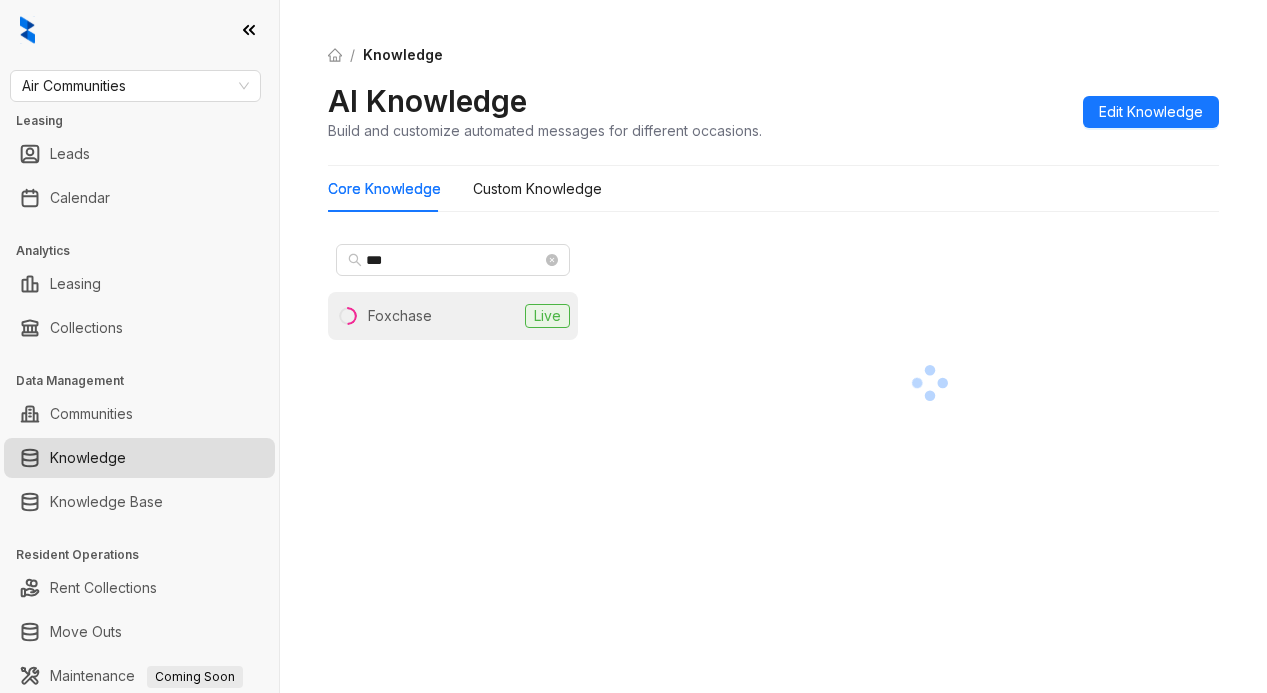 click on "Foxchase" at bounding box center (400, 316) 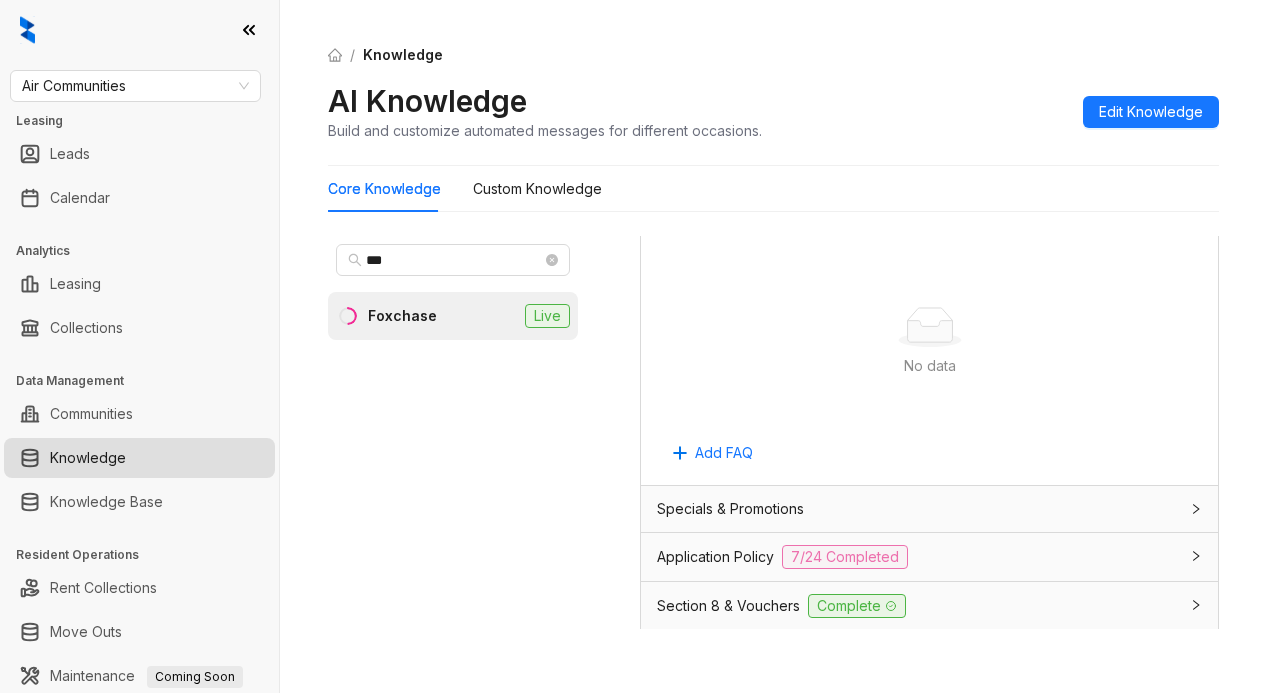 scroll, scrollTop: 1700, scrollLeft: 0, axis: vertical 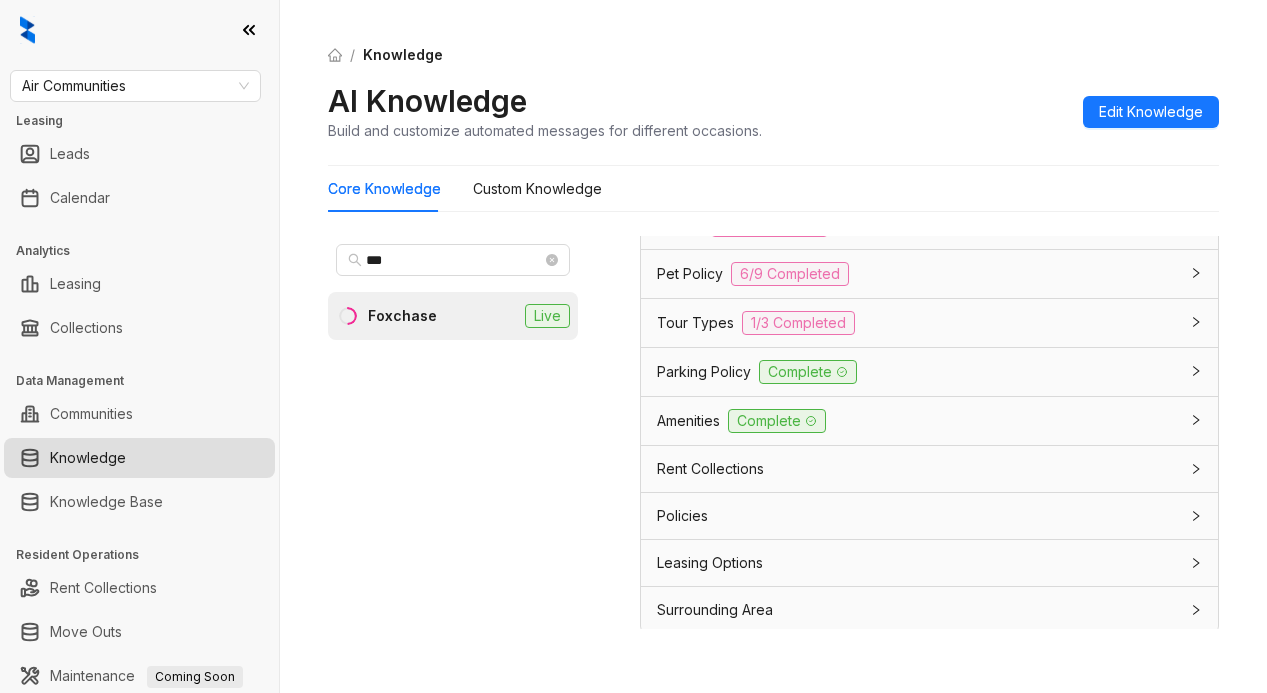 click on "Leasing Options" at bounding box center (710, 563) 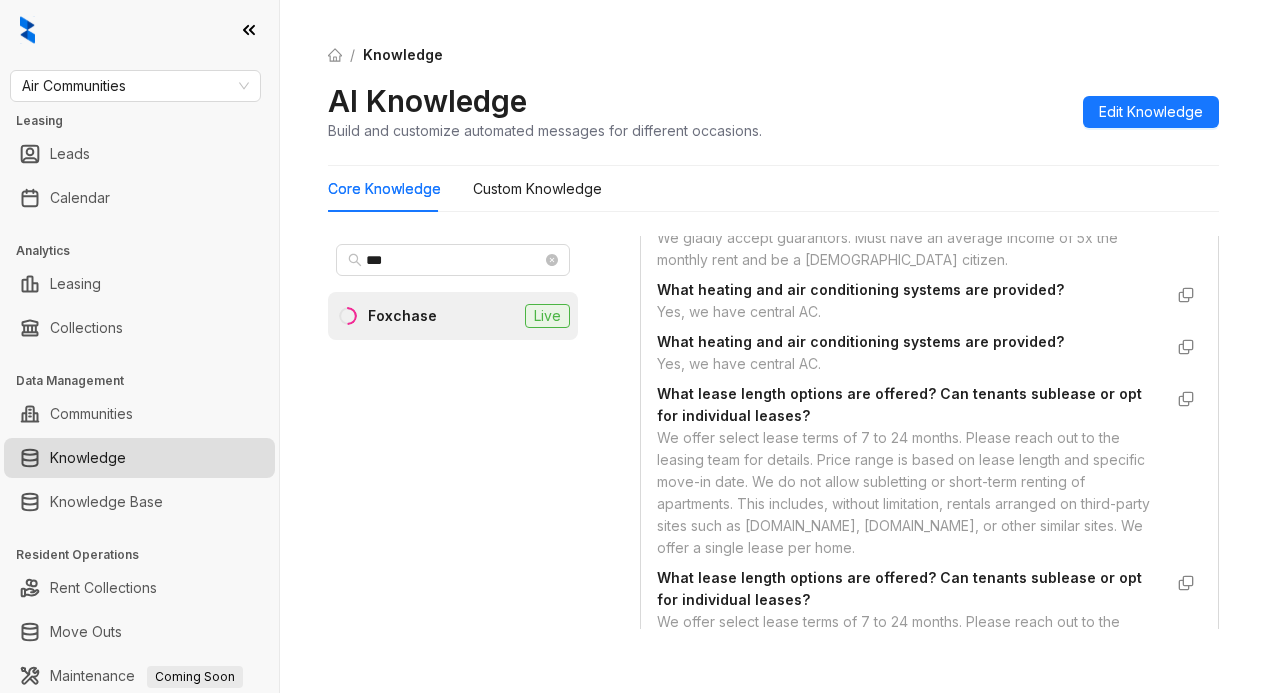 scroll, scrollTop: 2400, scrollLeft: 0, axis: vertical 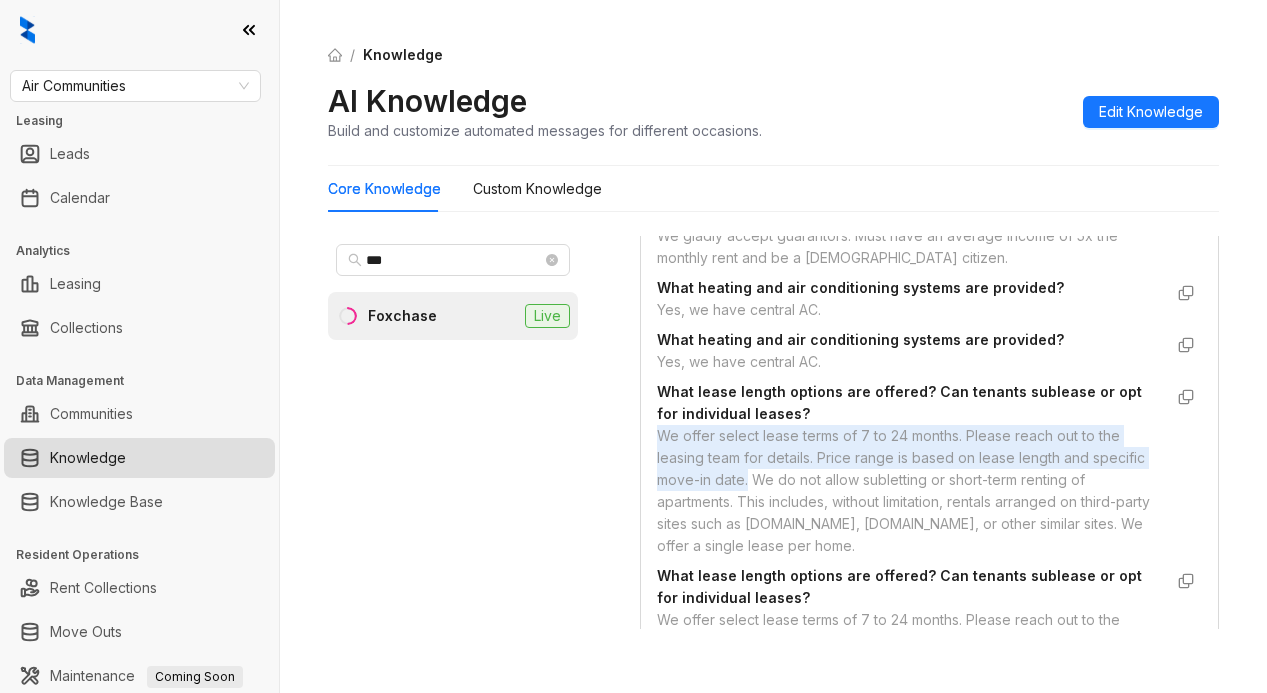 drag, startPoint x: 657, startPoint y: 521, endPoint x: 804, endPoint y: 554, distance: 150.65855 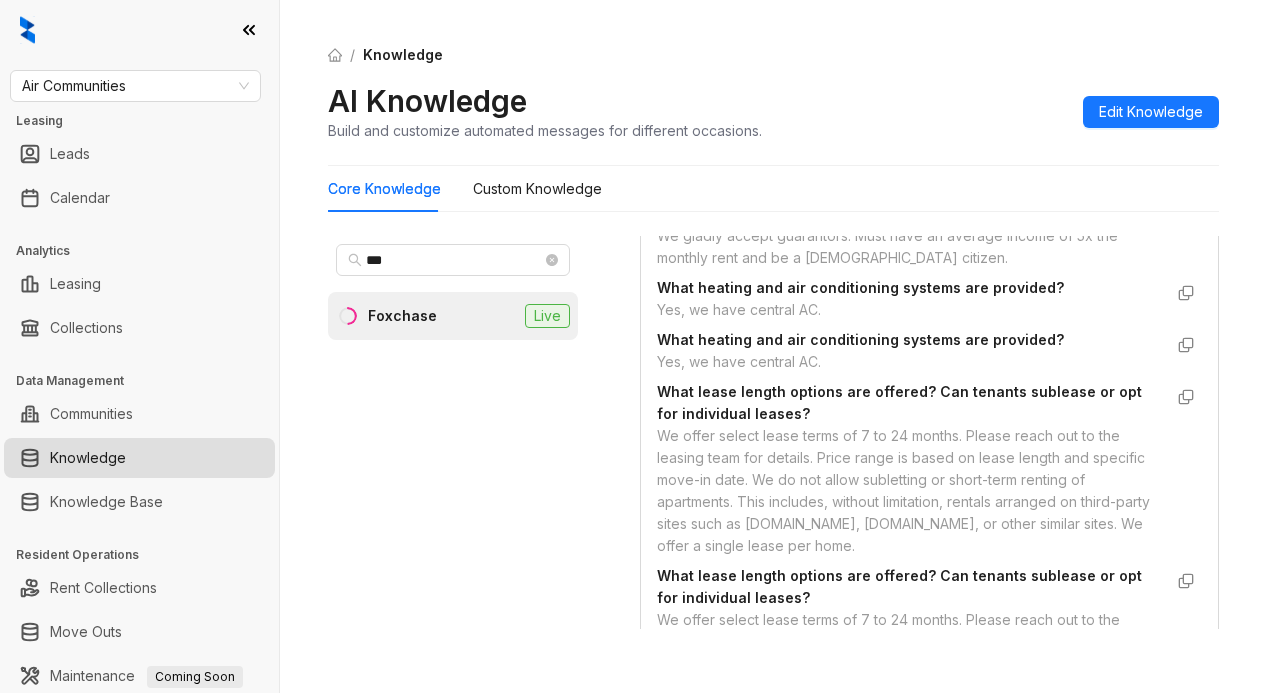 click on "/  Knowledge" at bounding box center [773, 55] 